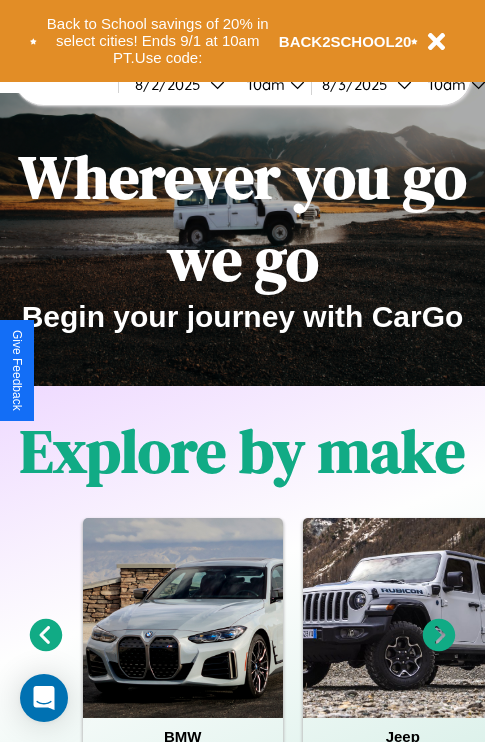 scroll, scrollTop: 0, scrollLeft: 0, axis: both 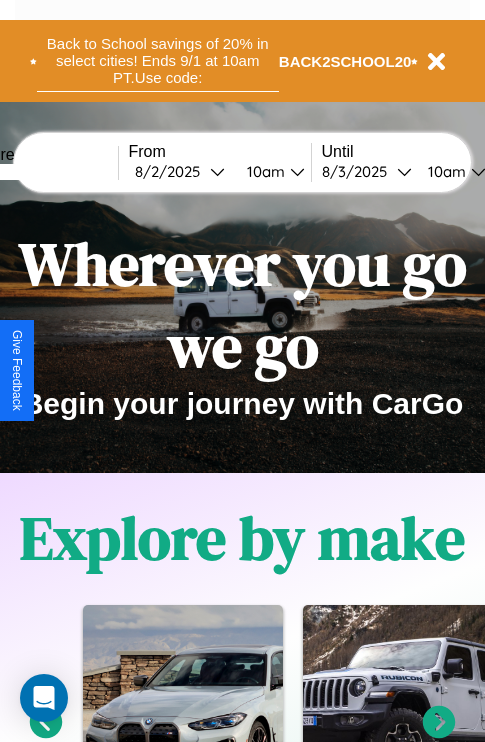 click on "Back to School savings of 20% in select cities! Ends 9/1 at 10am PT.  Use code:" at bounding box center [158, 61] 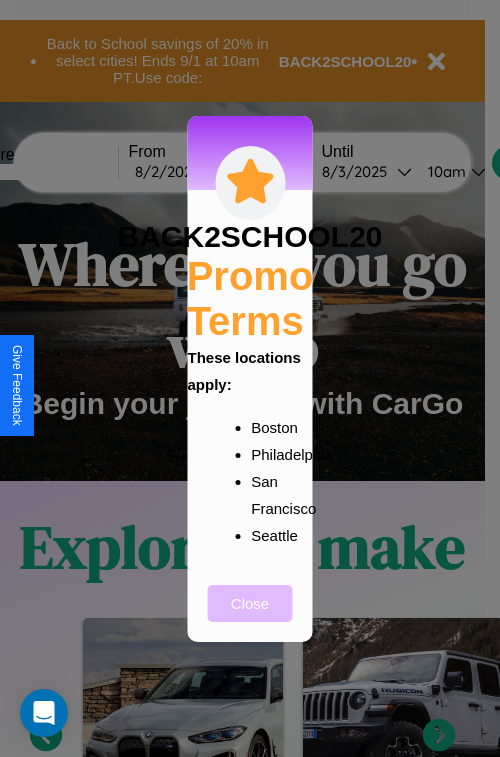 click on "Close" at bounding box center (250, 603) 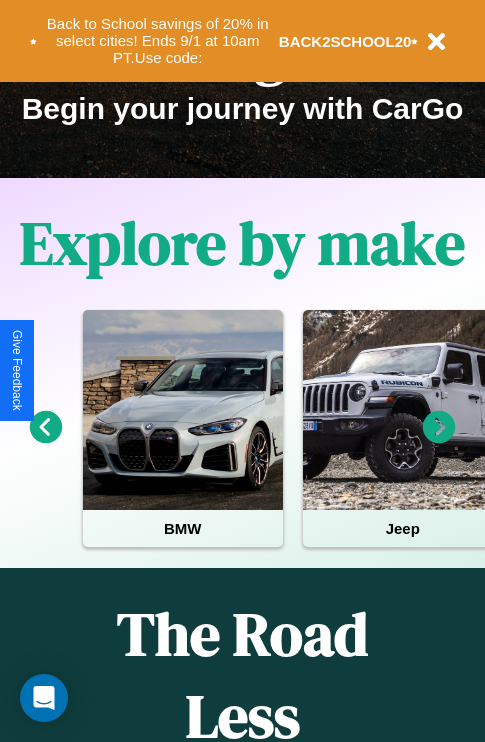 scroll, scrollTop: 308, scrollLeft: 0, axis: vertical 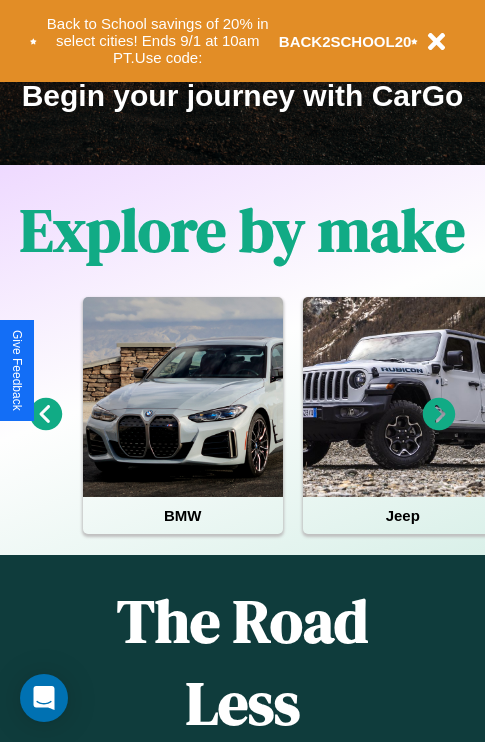 click 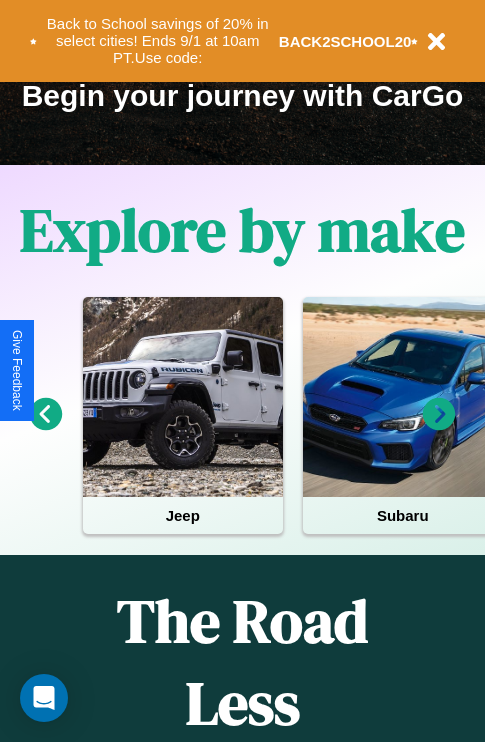 click 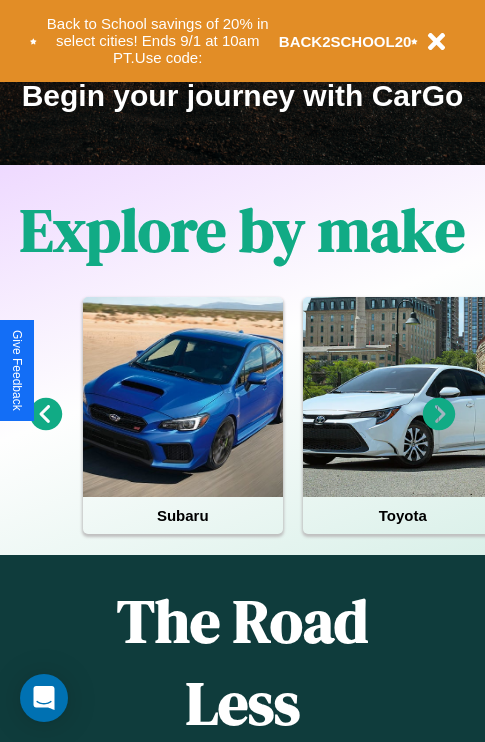 click 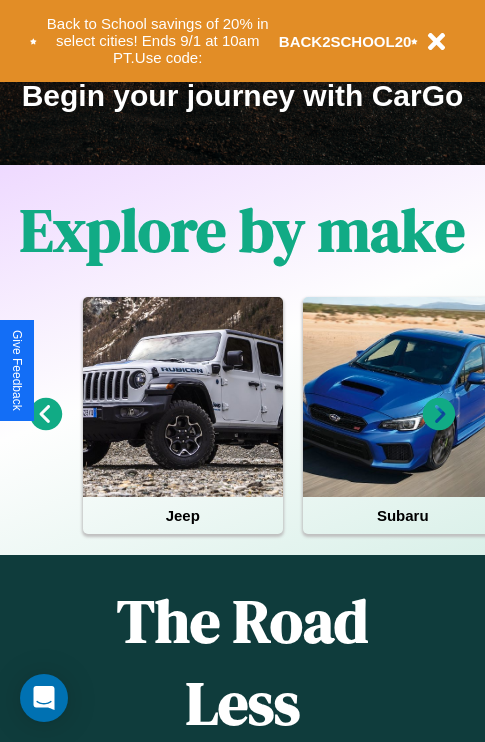 click 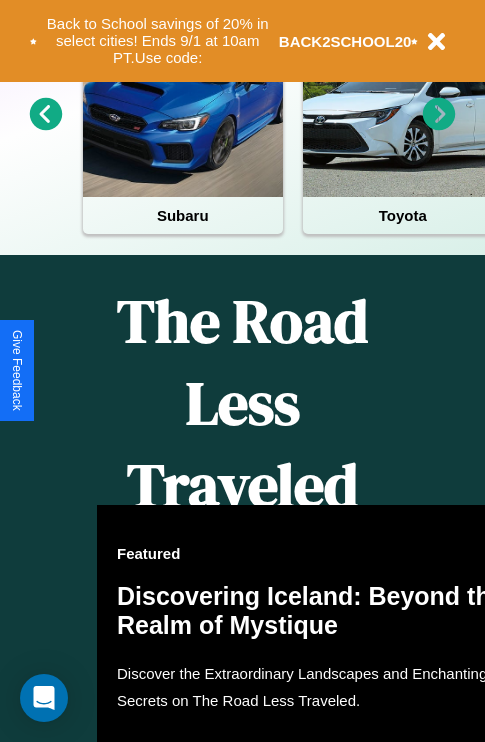 scroll, scrollTop: 2423, scrollLeft: 0, axis: vertical 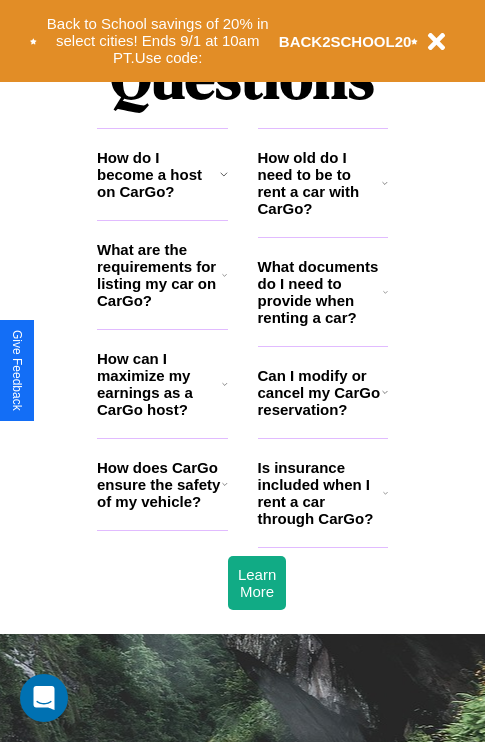 click on "How do I become a host on CarGo?" at bounding box center (158, 174) 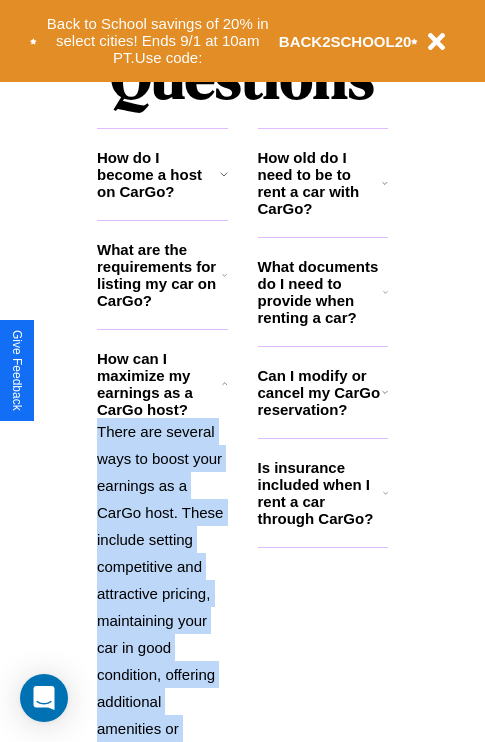 click on "There are several ways to boost your earnings as a CarGo host. These include setting competitive and attractive pricing, maintaining your car in good condition, offering additional amenities or services, and providing excellent customer service to earn positive reviews and repeat bookings." at bounding box center [162, 661] 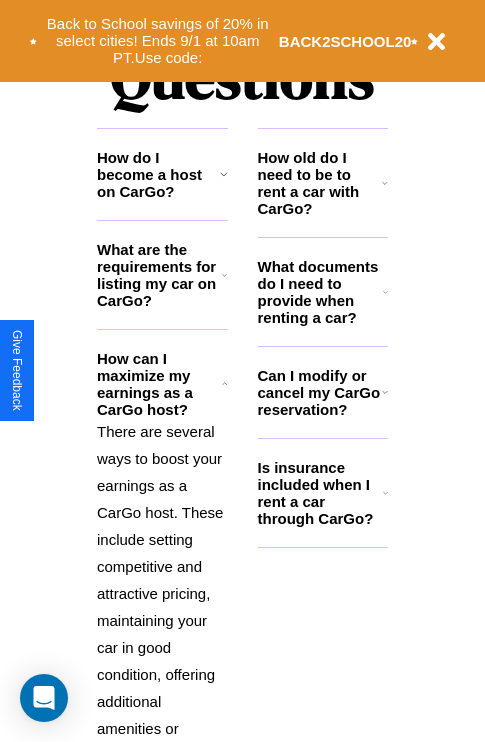click on "How do I become a host on CarGo?" at bounding box center (158, 174) 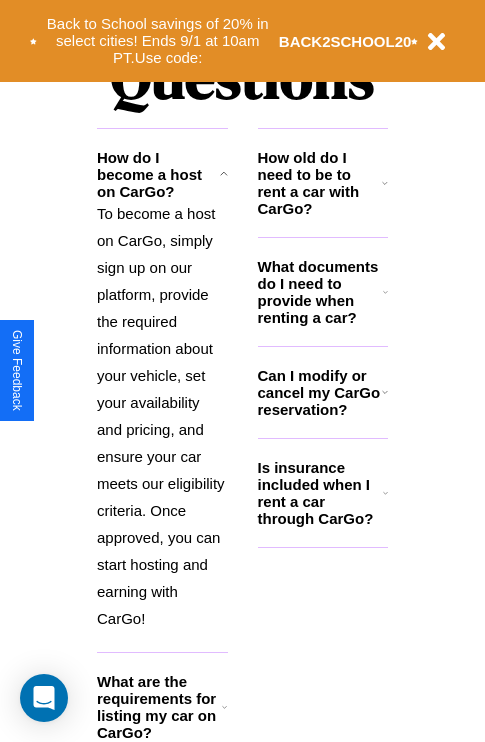 click on "Is insurance included when I rent a car through CarGo?" at bounding box center [320, 493] 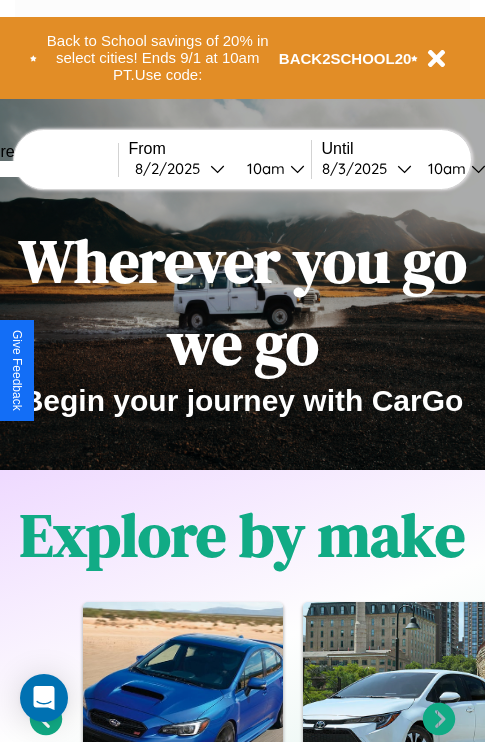 scroll, scrollTop: 0, scrollLeft: 0, axis: both 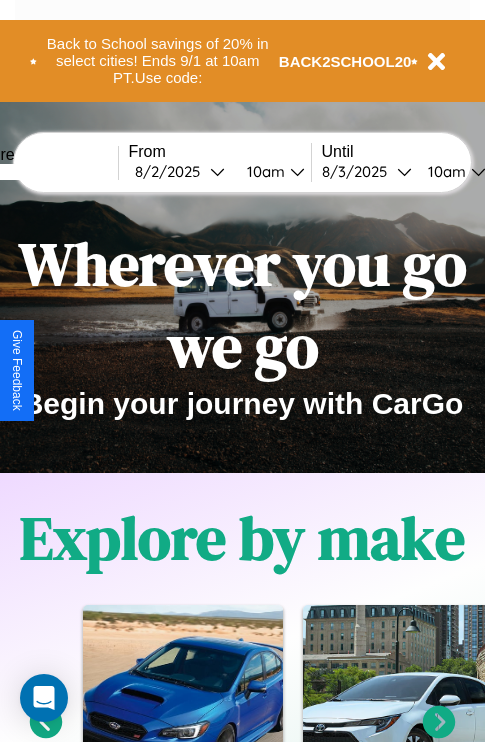 click at bounding box center [43, 172] 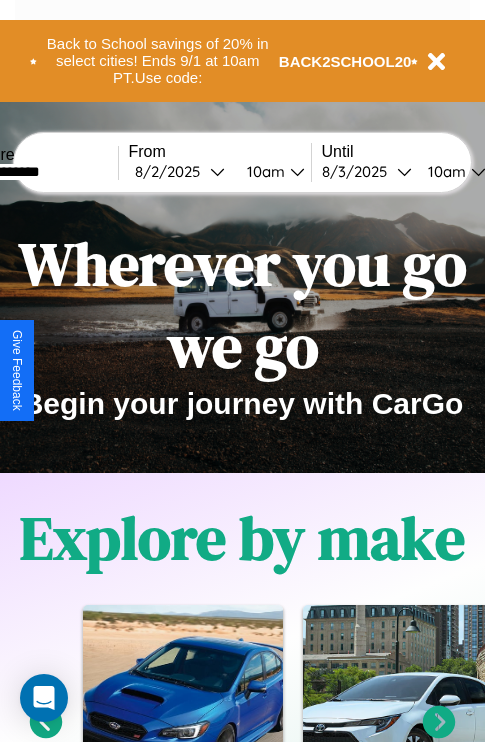 type on "**********" 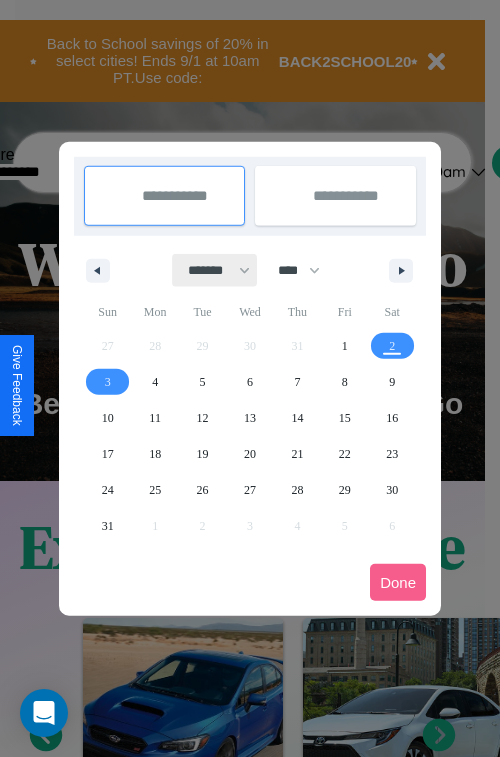 click on "******* ******** ***** ***** *** **** **** ****** ********* ******* ******** ********" at bounding box center (215, 270) 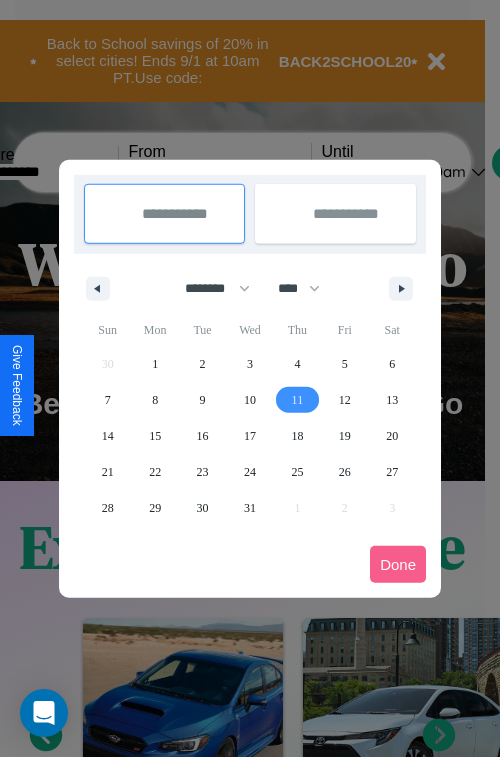 click on "11" at bounding box center [298, 400] 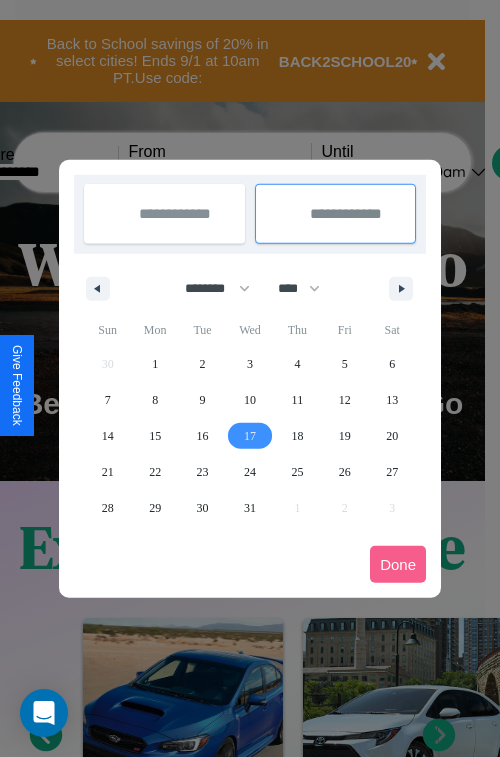 click on "17" at bounding box center (250, 436) 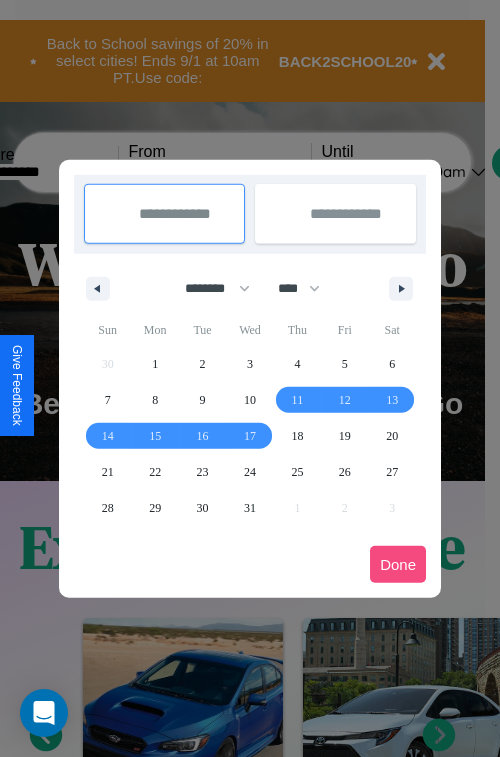 click on "Done" at bounding box center (398, 564) 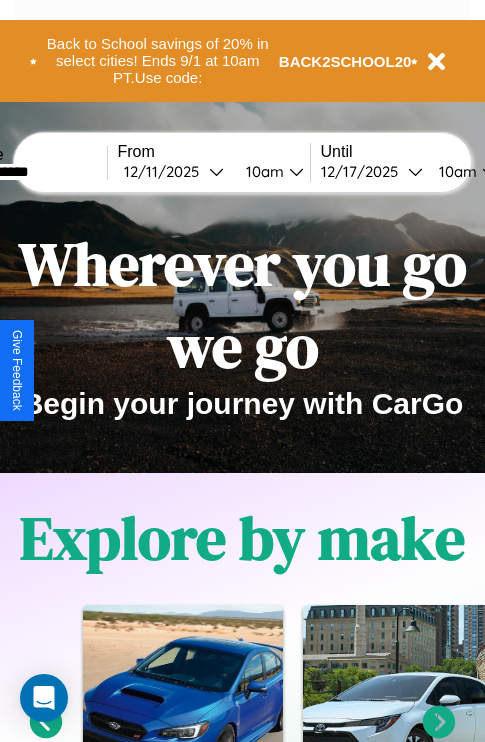 scroll, scrollTop: 0, scrollLeft: 78, axis: horizontal 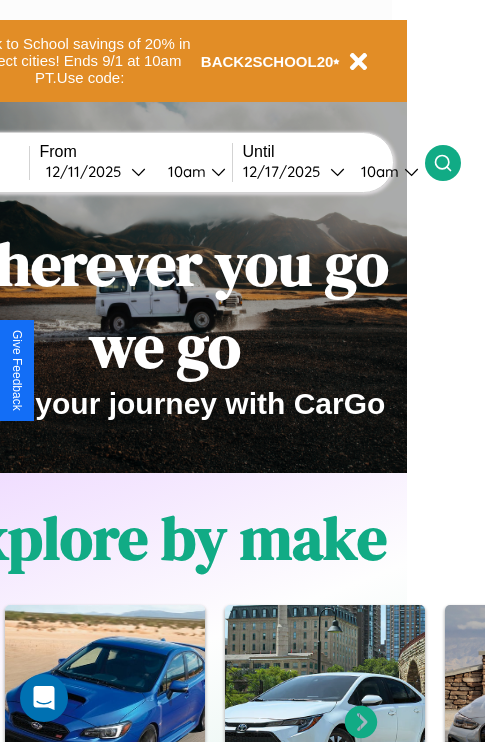 click 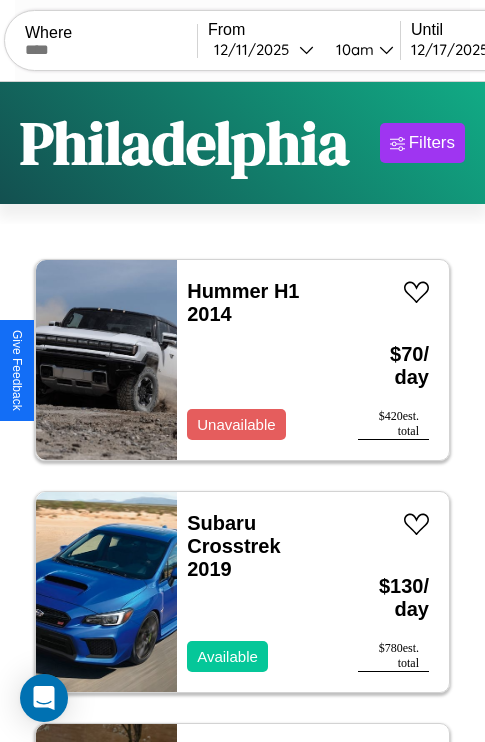 scroll, scrollTop: 50, scrollLeft: 0, axis: vertical 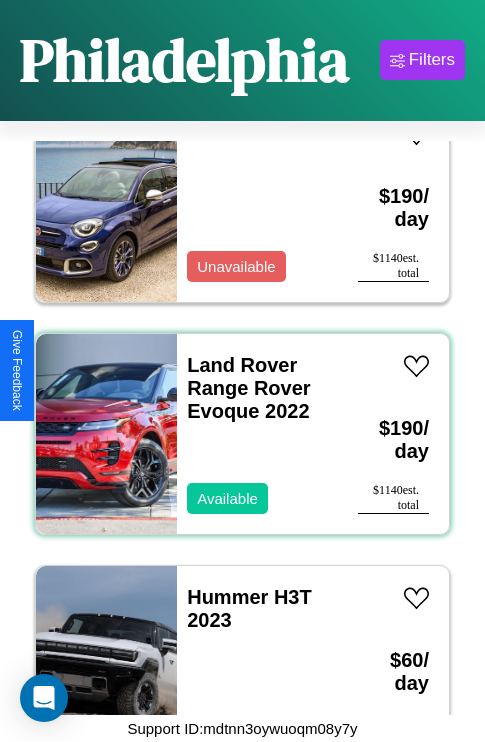 click on "Land Rover   Range Rover Evoque   2022 Available" at bounding box center (257, 434) 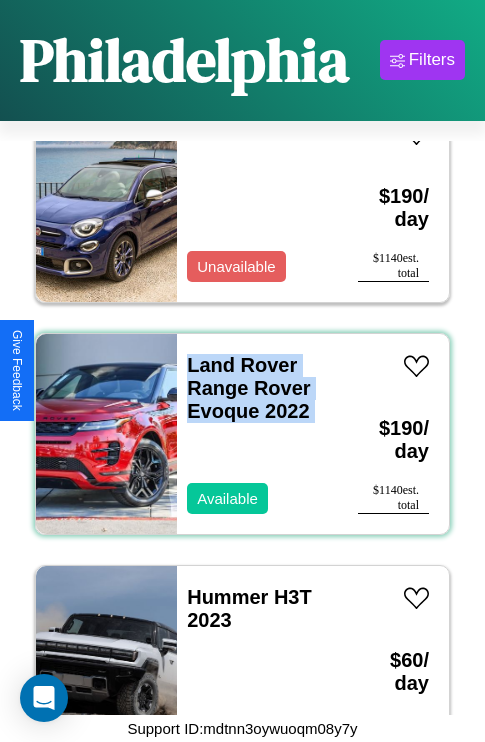 click on "Land Rover   Range Rover Evoque   2022 Available" at bounding box center (257, 434) 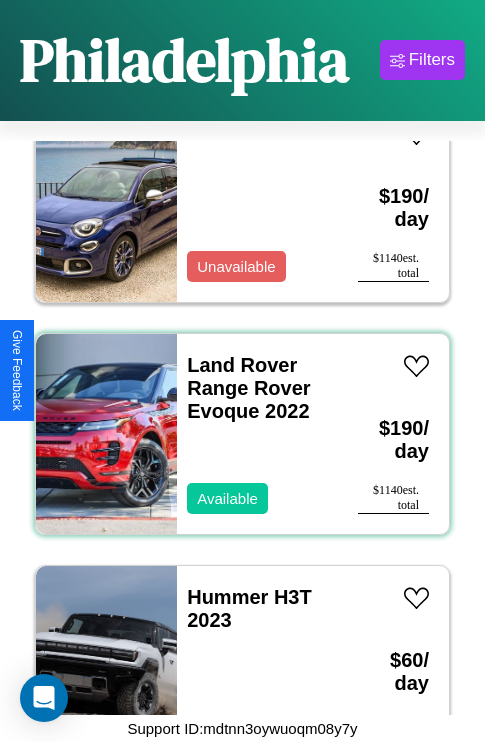 click on "Land Rover   Range Rover Evoque   2022 Available" at bounding box center [257, 434] 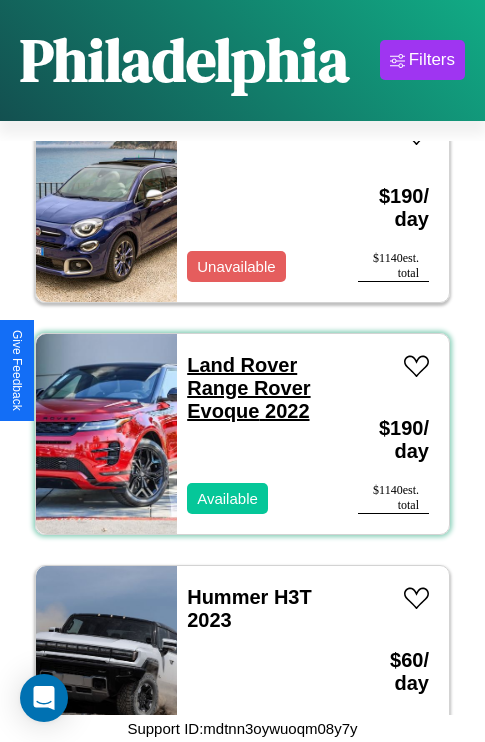 click on "Land Rover   Range Rover Evoque   2022" at bounding box center [248, 388] 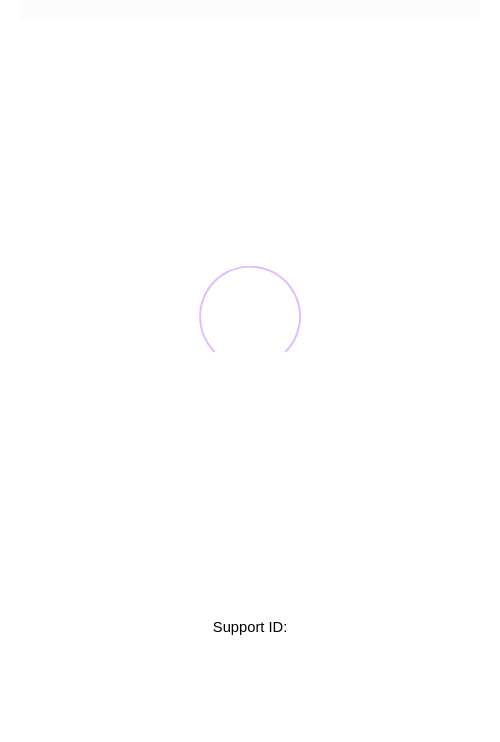 scroll, scrollTop: 0, scrollLeft: 0, axis: both 